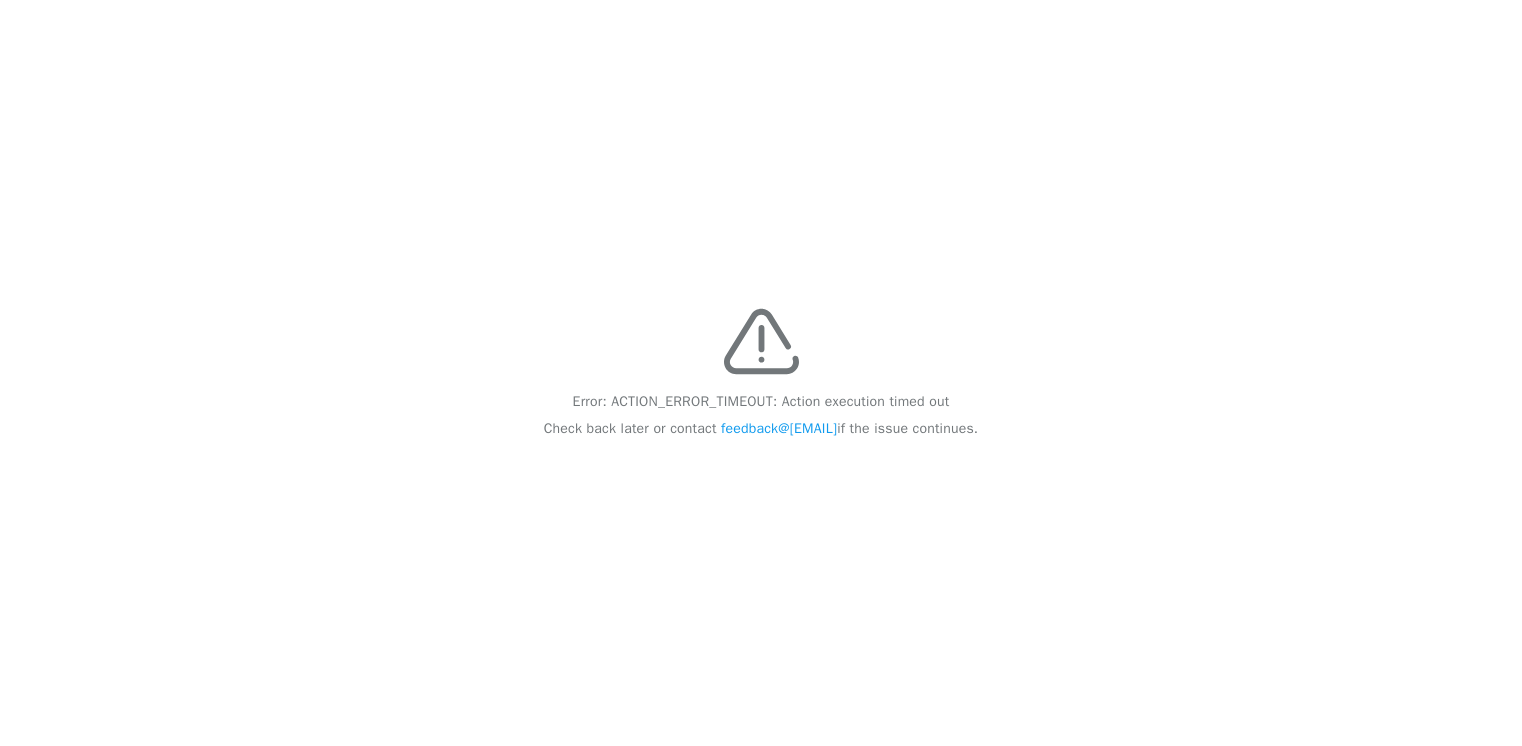 scroll, scrollTop: 0, scrollLeft: 0, axis: both 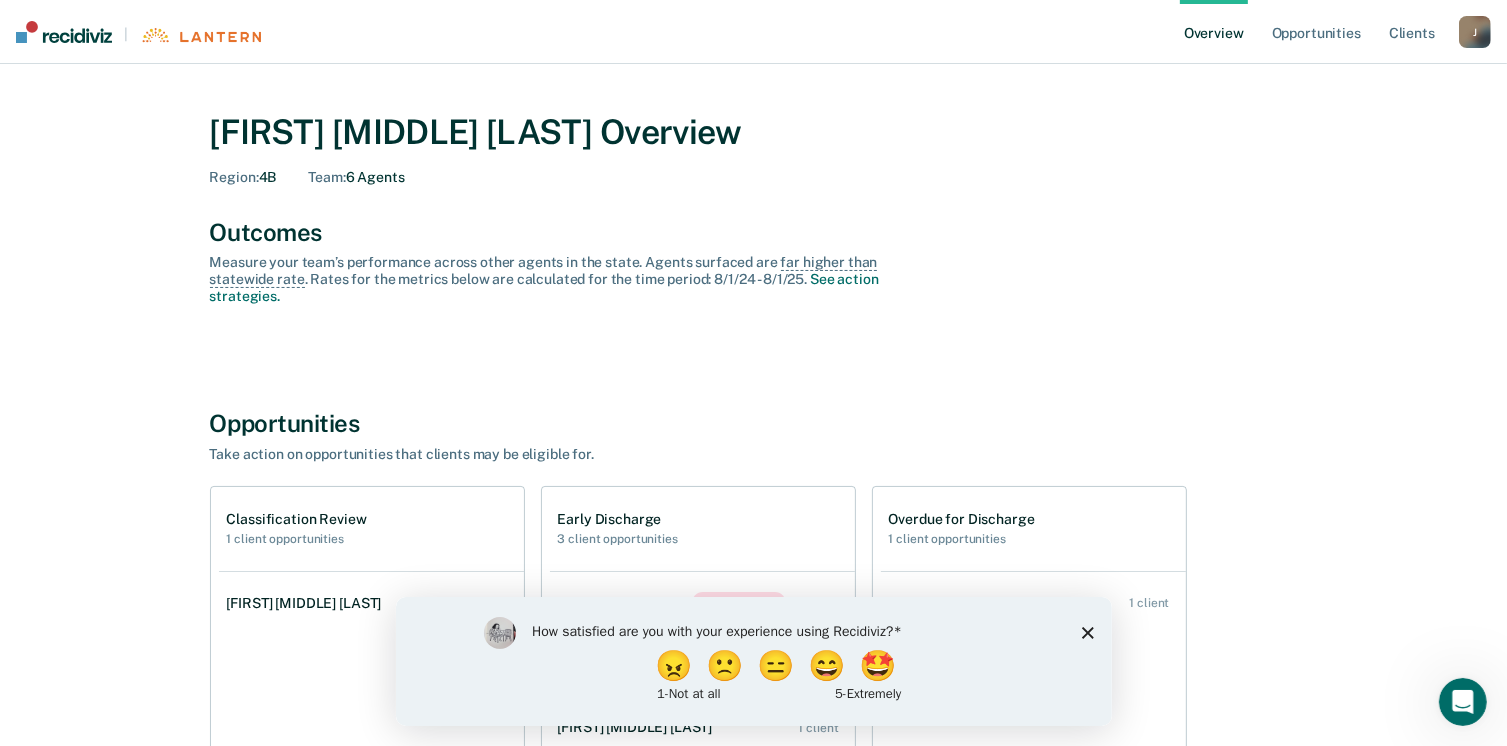 click 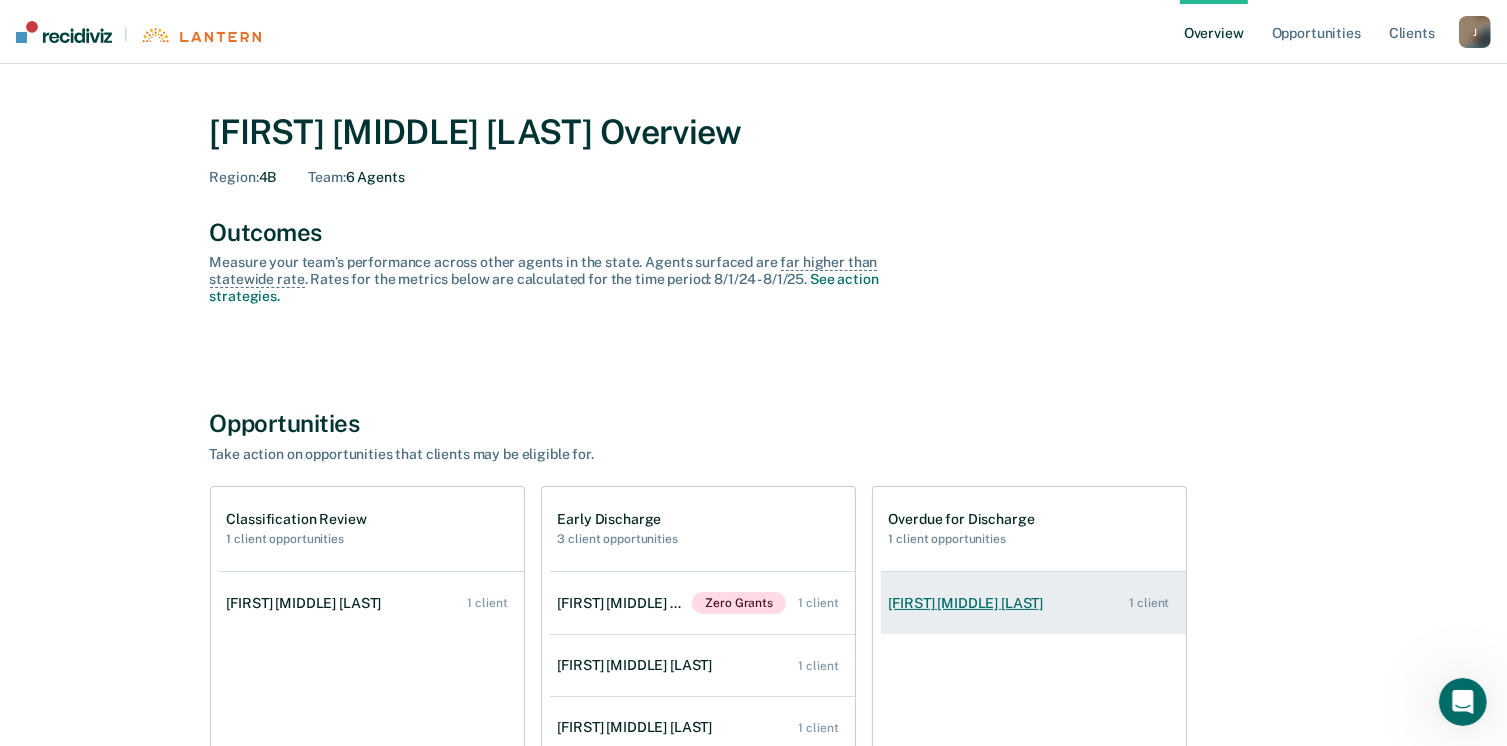 click on "1 client" at bounding box center [1149, 603] 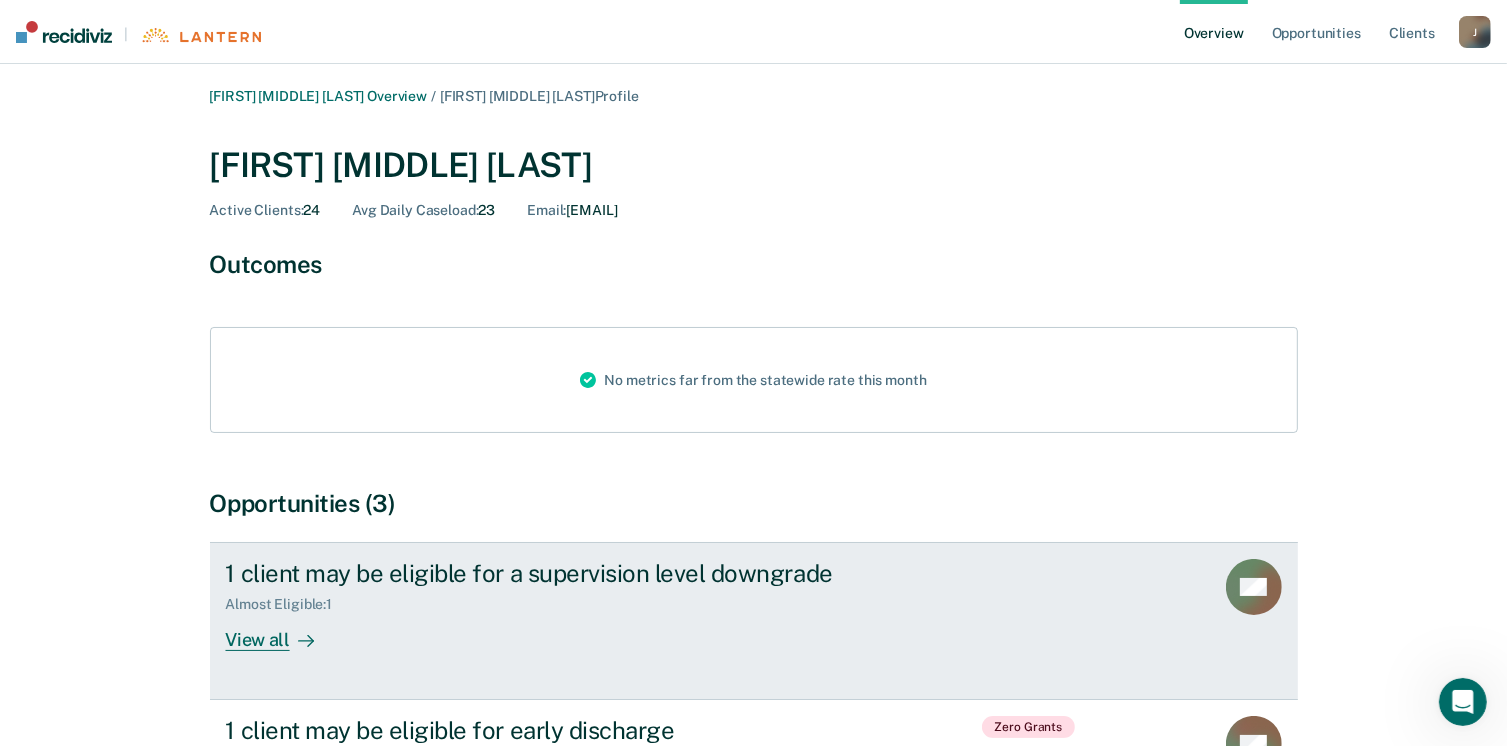 click on "View all" at bounding box center (282, 632) 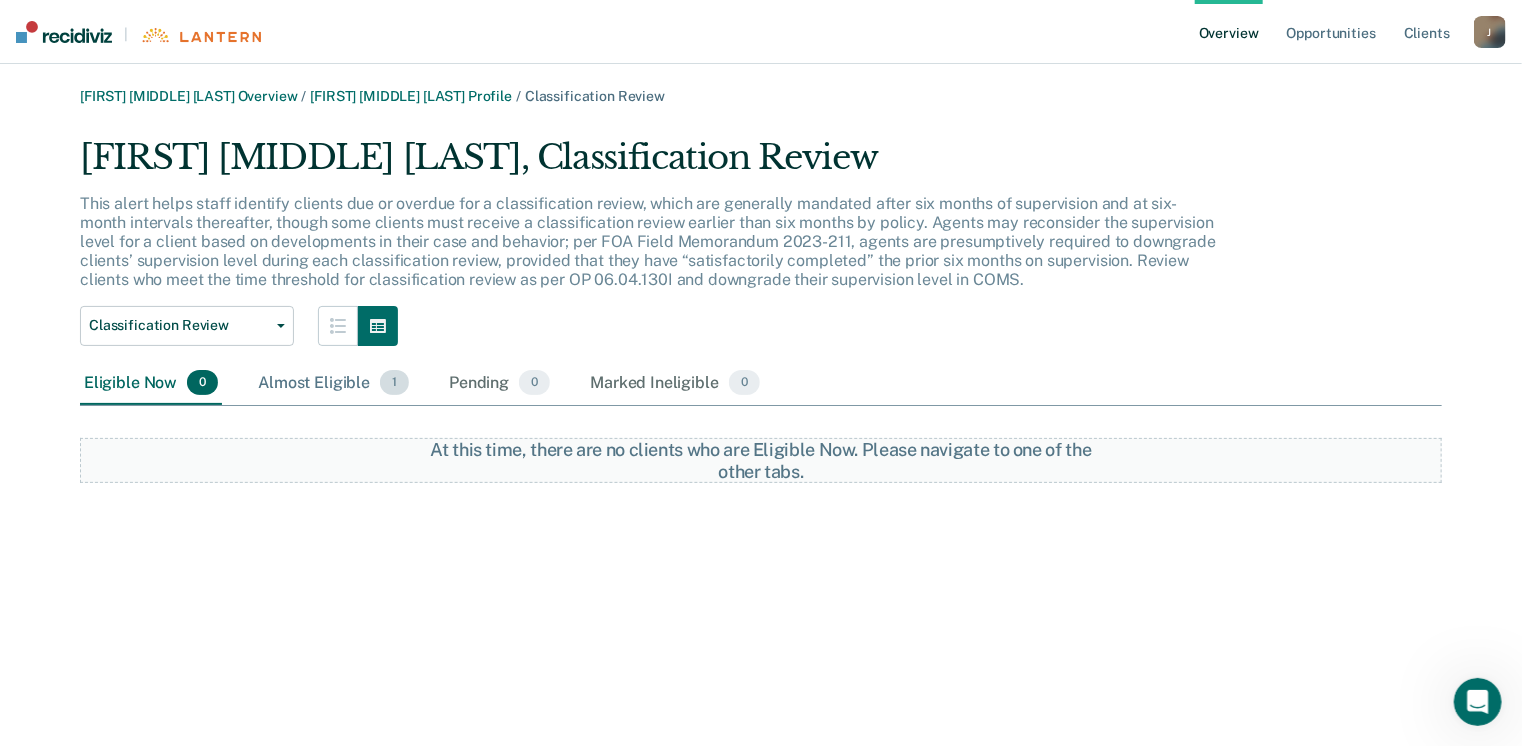 click on "Almost Eligible 1" at bounding box center [333, 384] 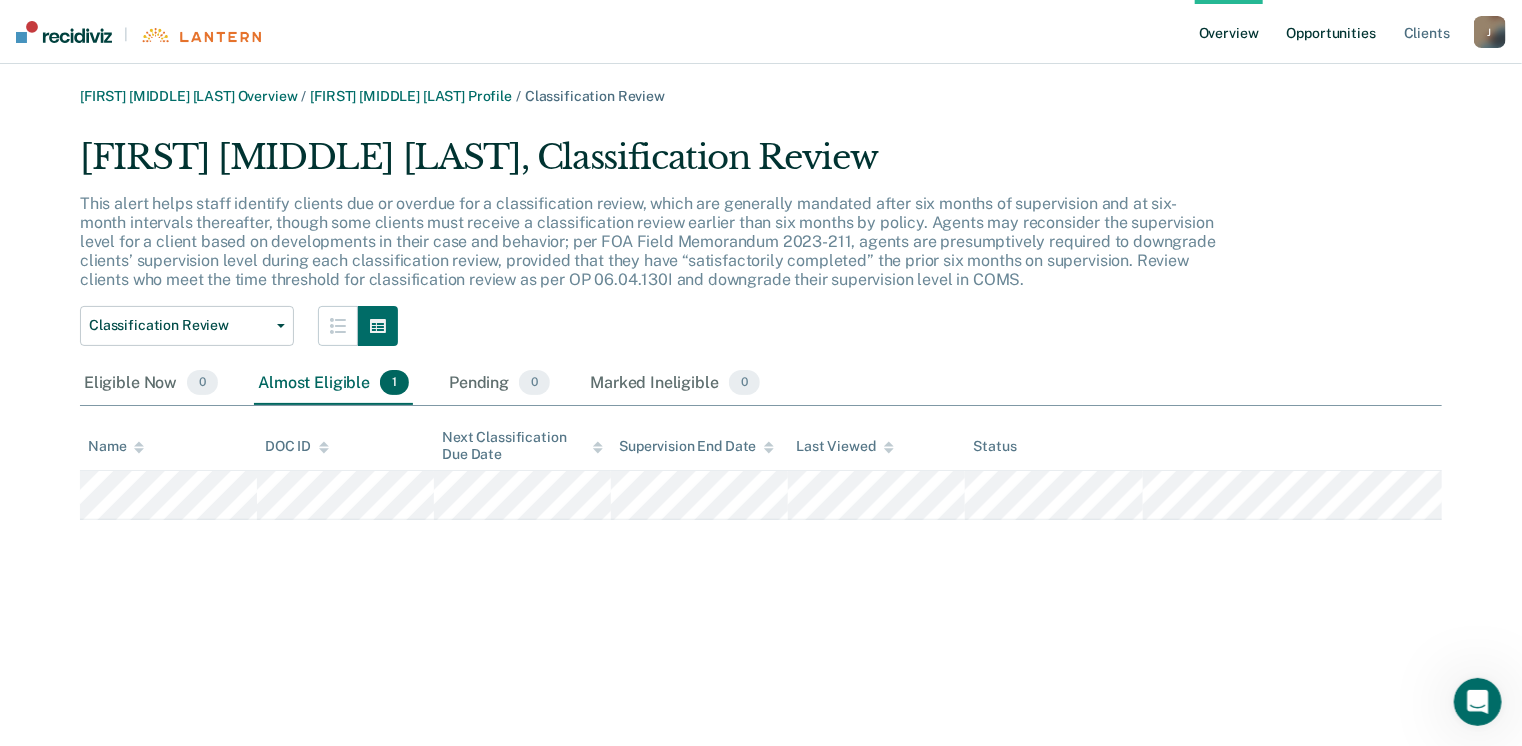 click on "Opportunities" at bounding box center [1331, 32] 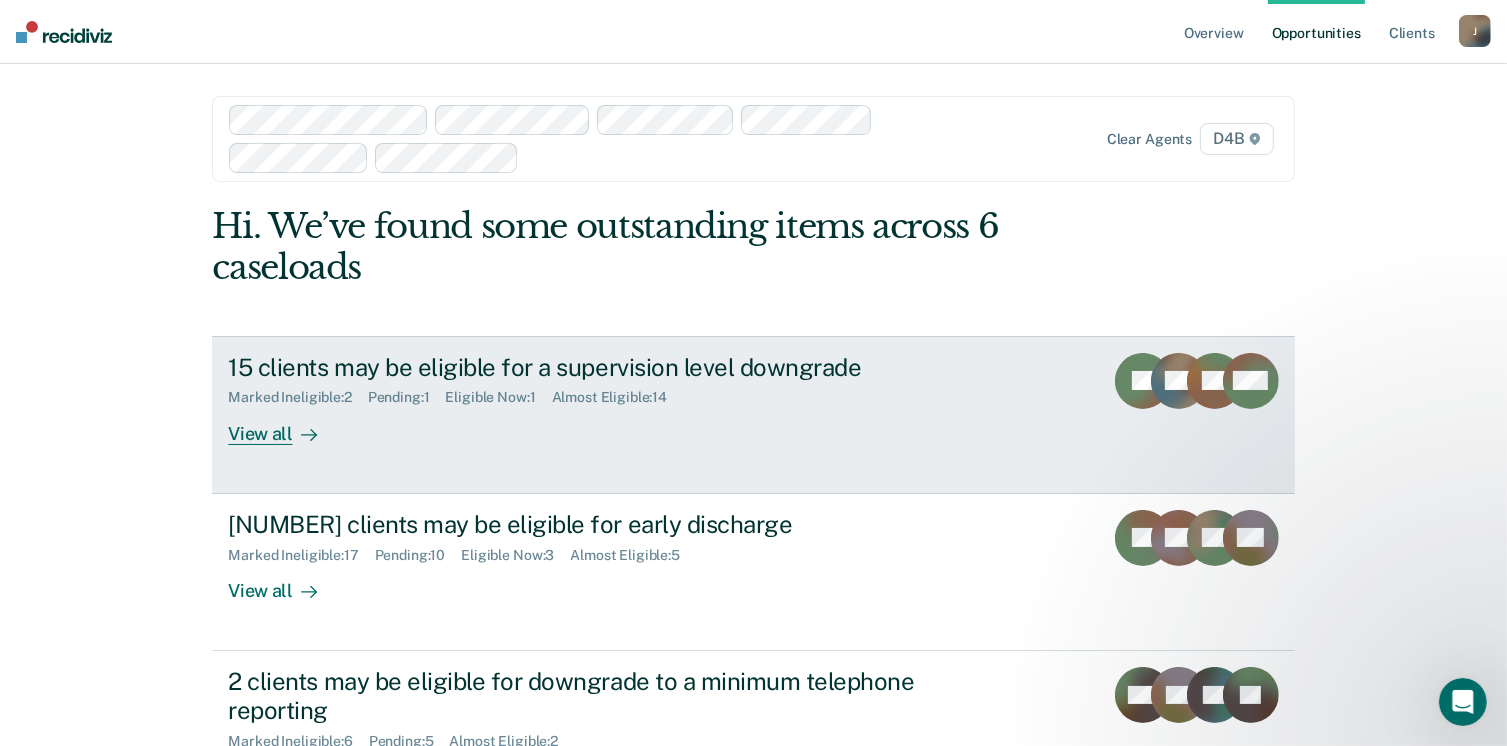 click on "View all" at bounding box center [284, 425] 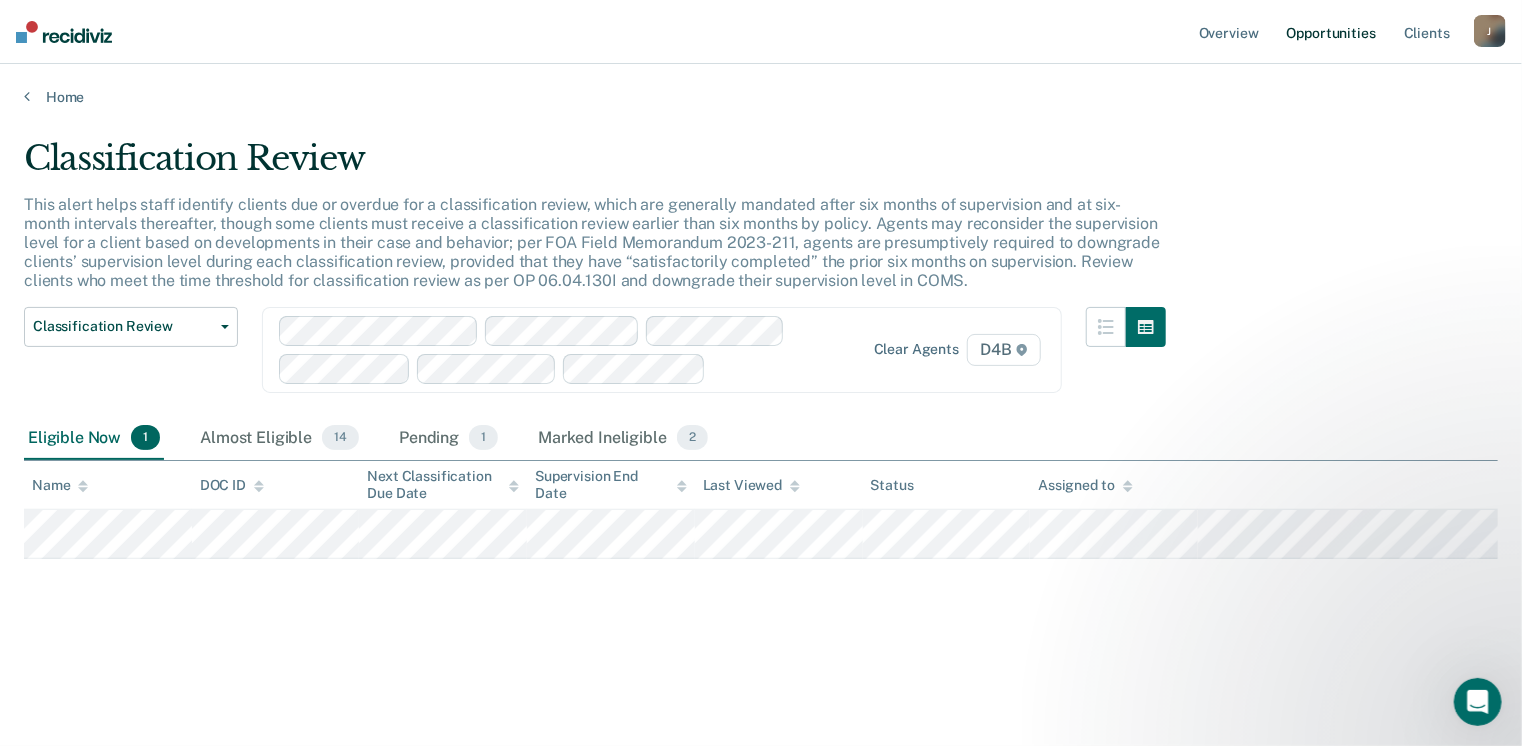 click on "Opportunities" at bounding box center [1331, 32] 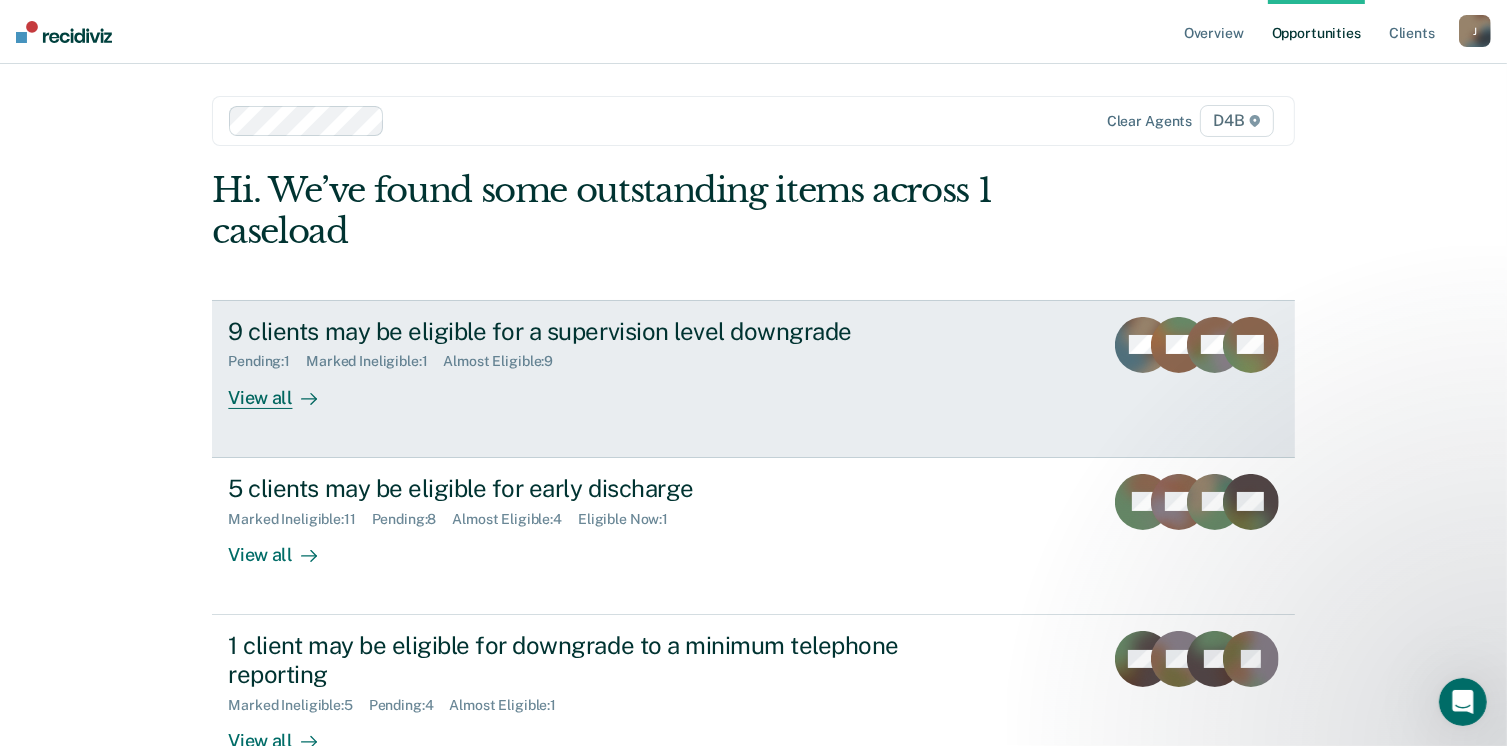 click on "View all" at bounding box center (284, 389) 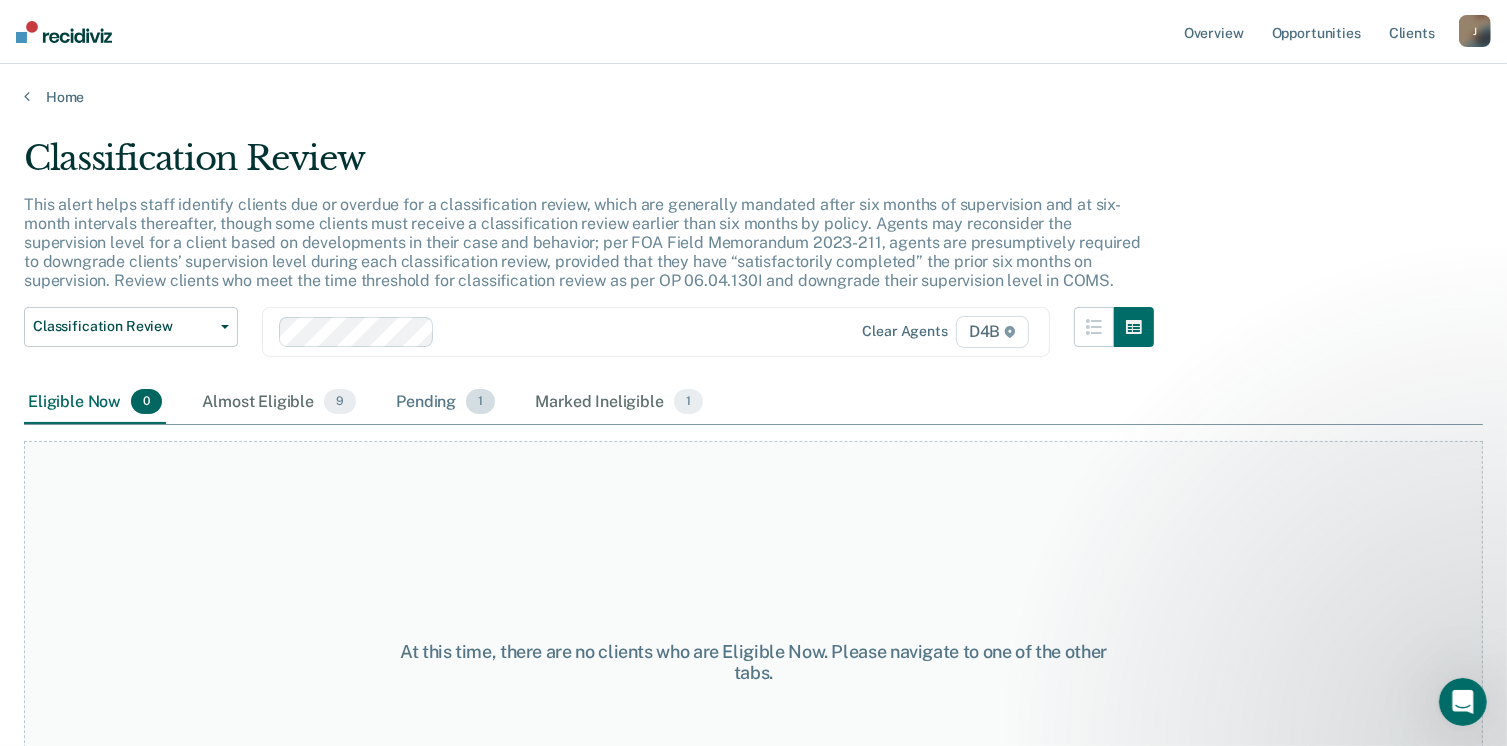 click on "Pending 1" at bounding box center [445, 403] 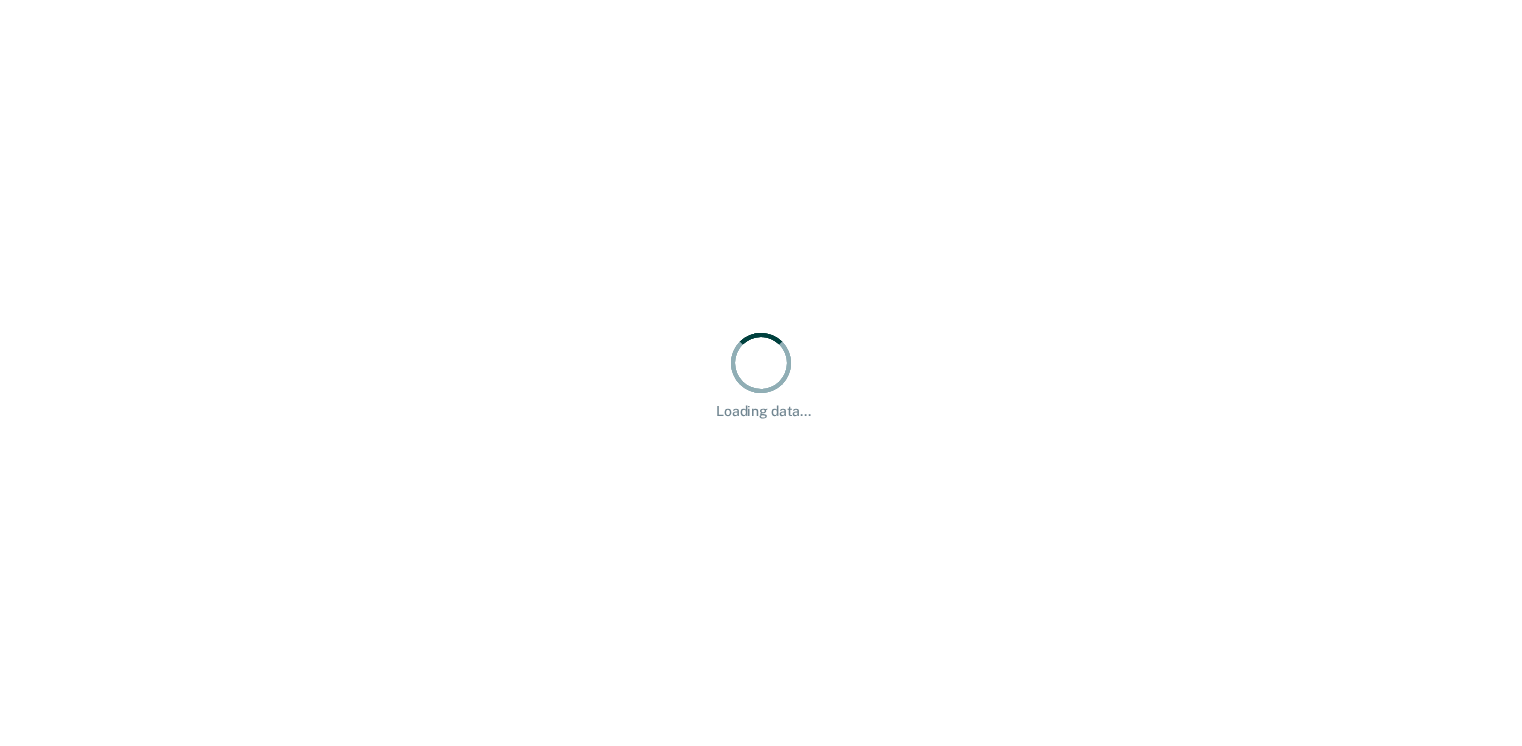 scroll, scrollTop: 0, scrollLeft: 0, axis: both 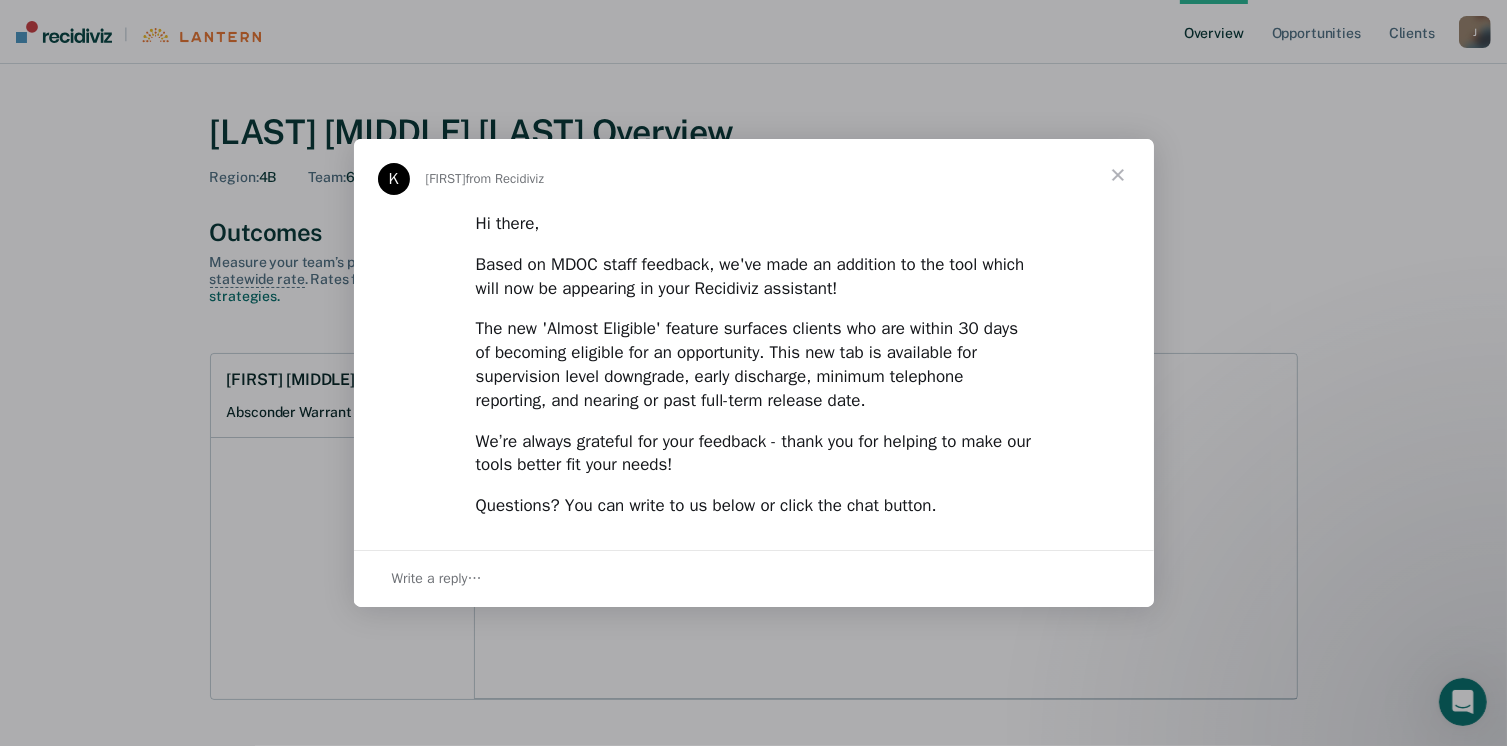 click at bounding box center [753, 373] 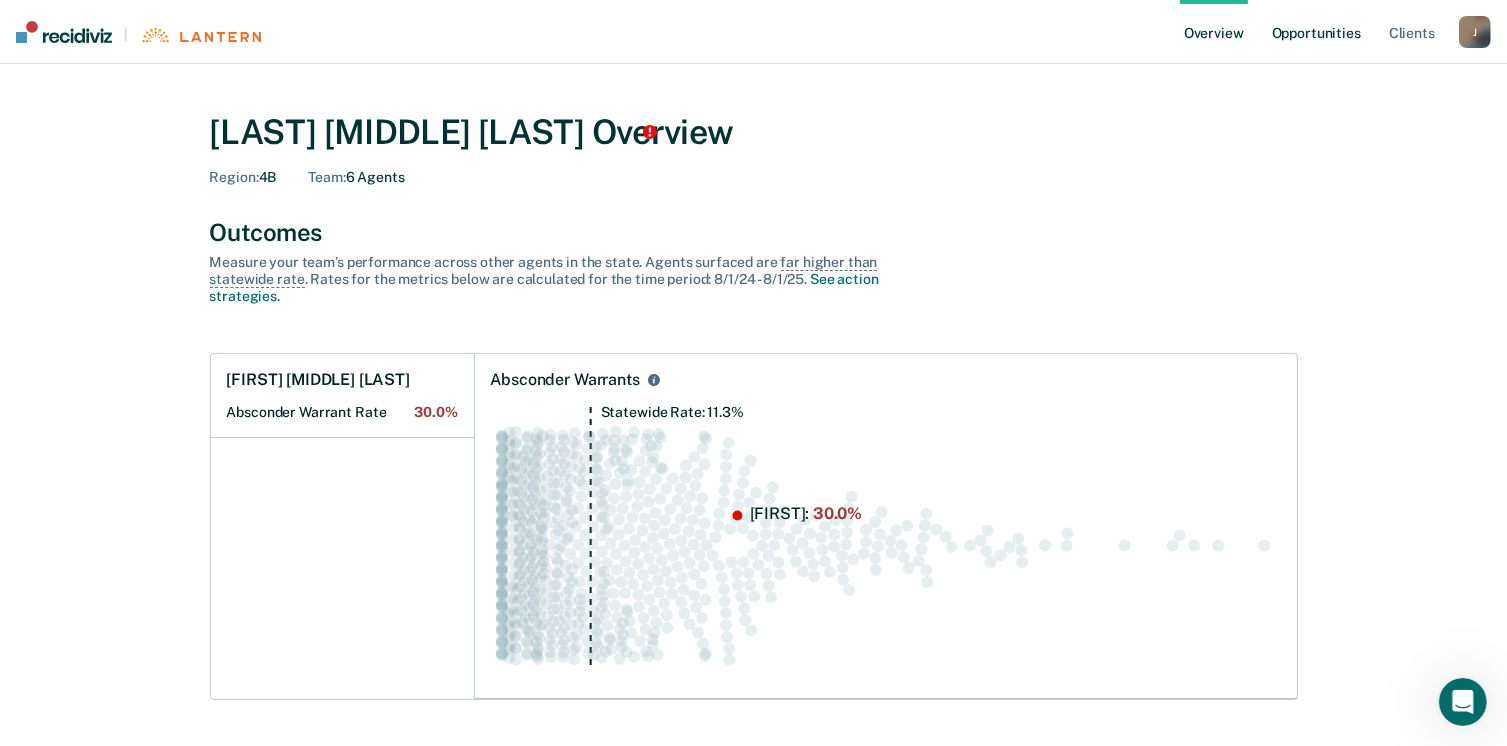 click on "Opportunities" at bounding box center [1316, 32] 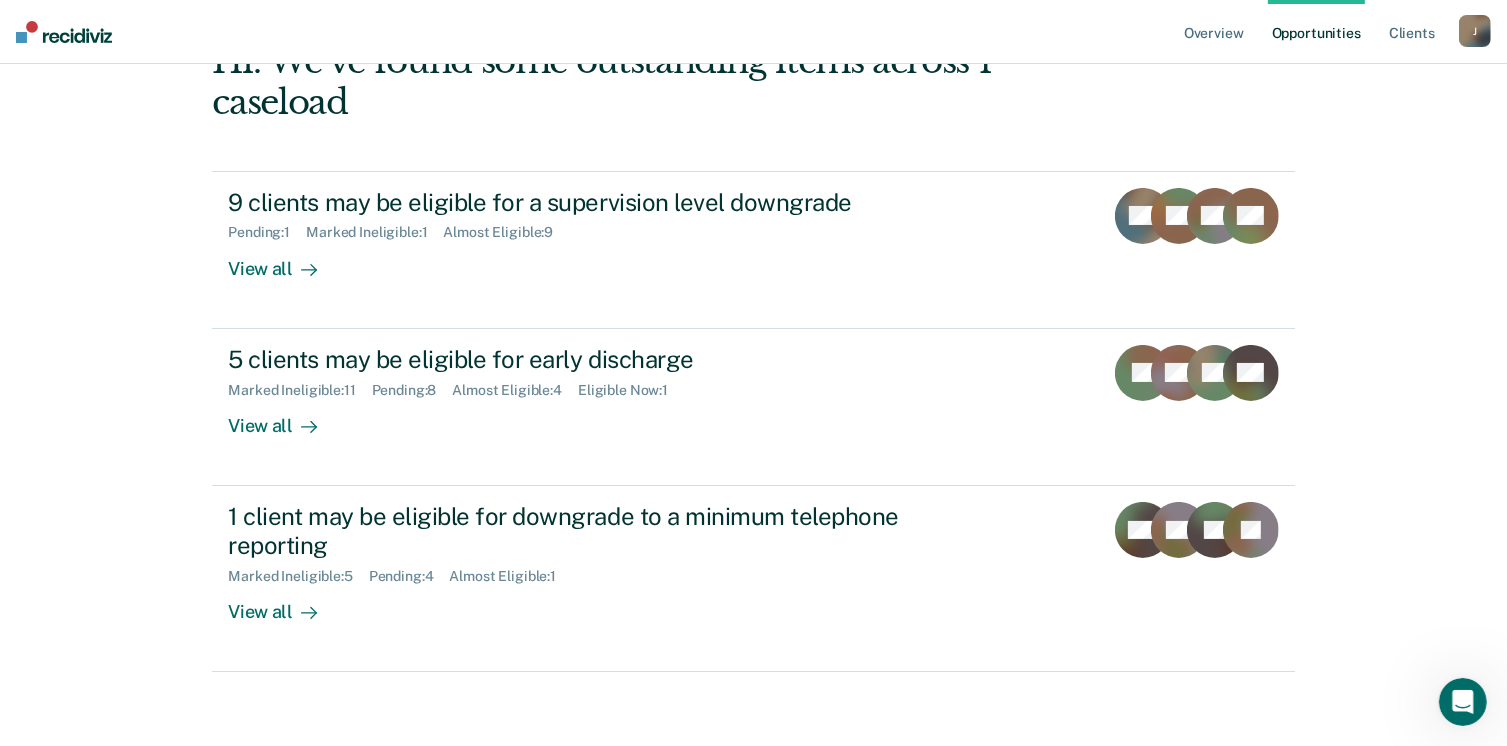 scroll, scrollTop: 133, scrollLeft: 0, axis: vertical 